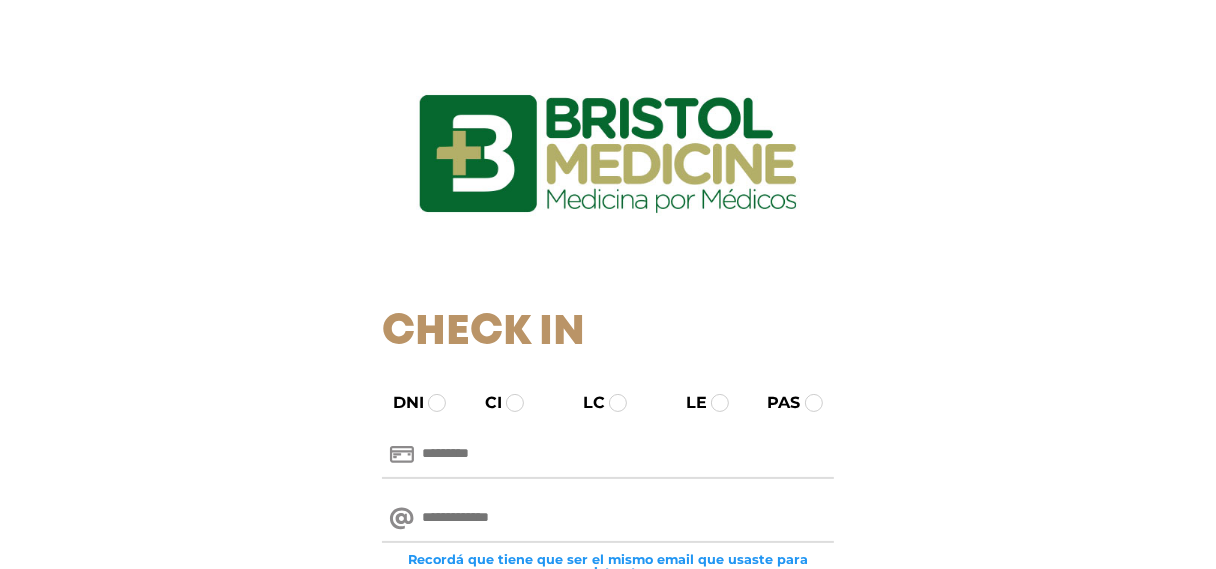 scroll, scrollTop: 200, scrollLeft: 0, axis: vertical 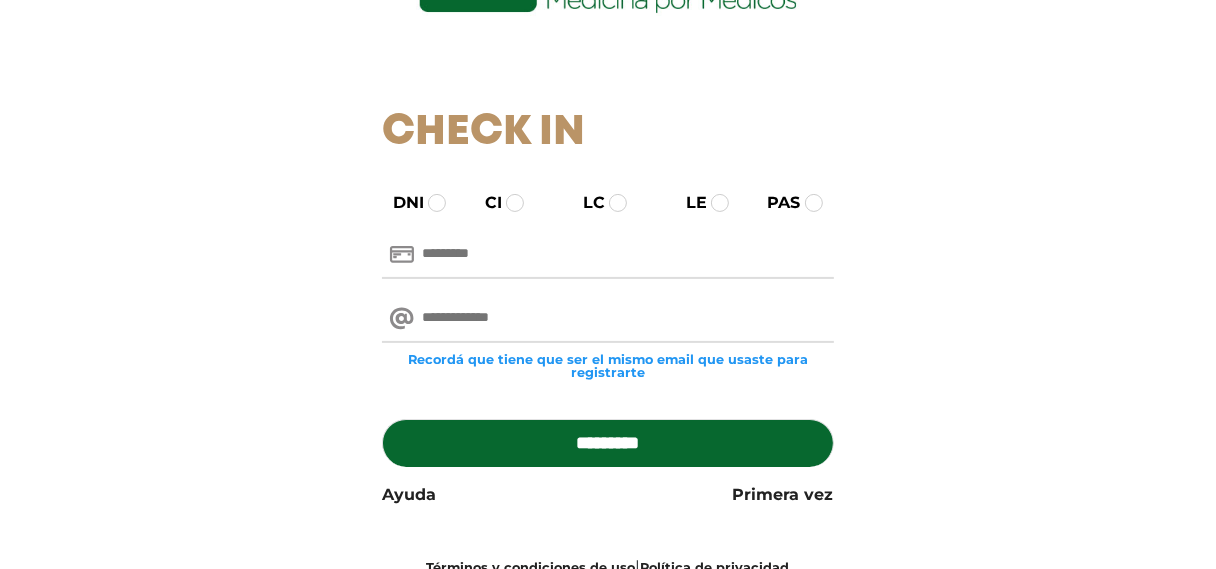 click at bounding box center [607, 255] 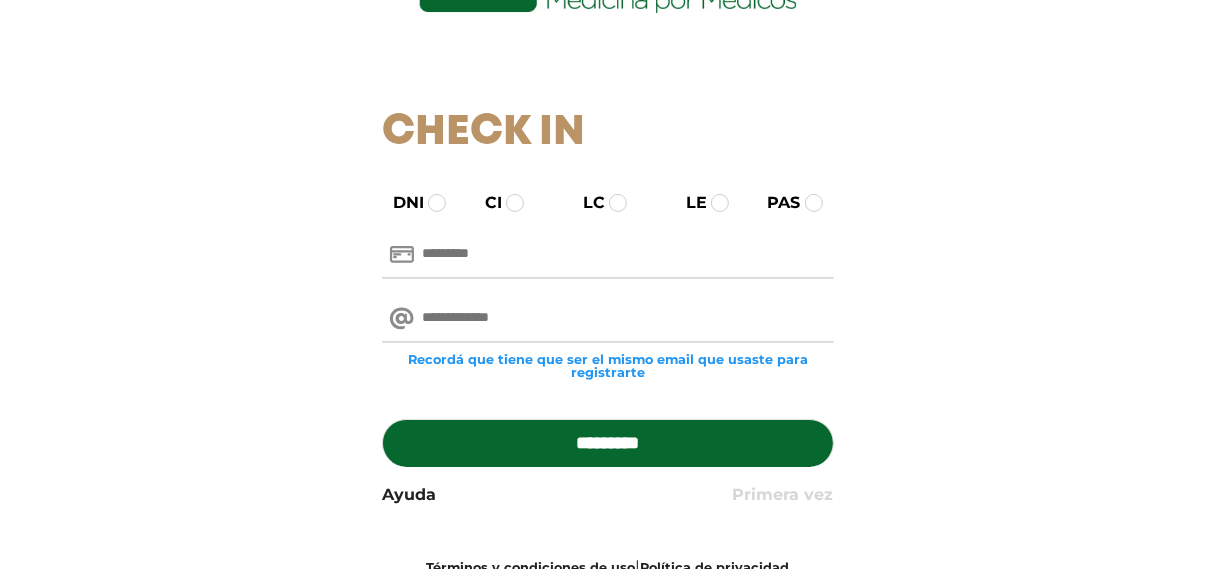 click on "Primera vez" at bounding box center [783, 495] 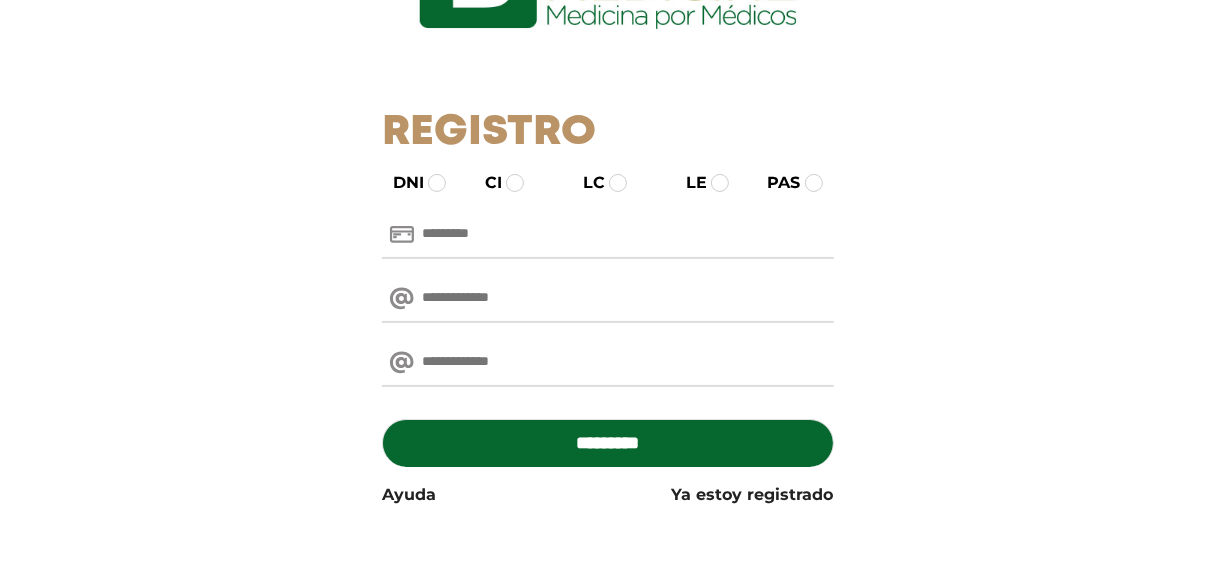 scroll, scrollTop: 189, scrollLeft: 0, axis: vertical 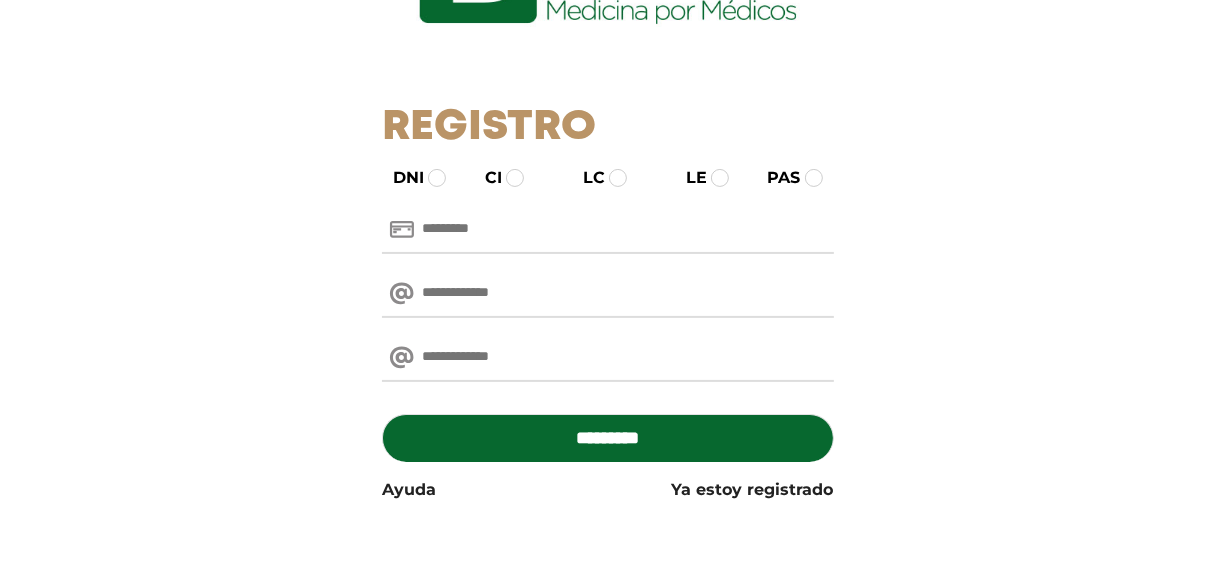 click at bounding box center (607, 230) 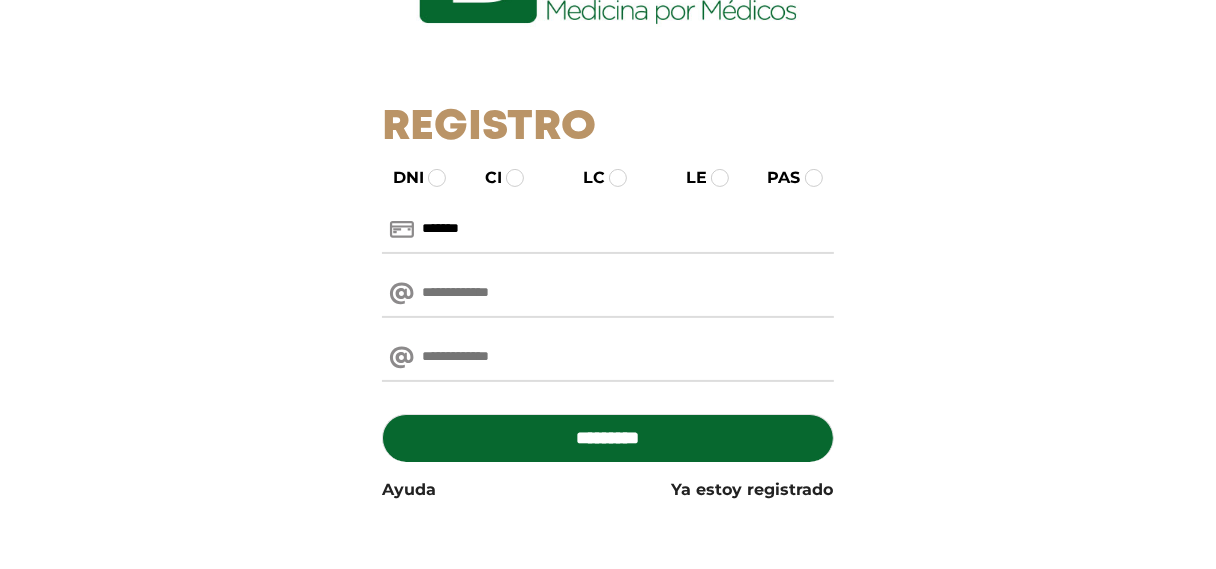 type on "*******" 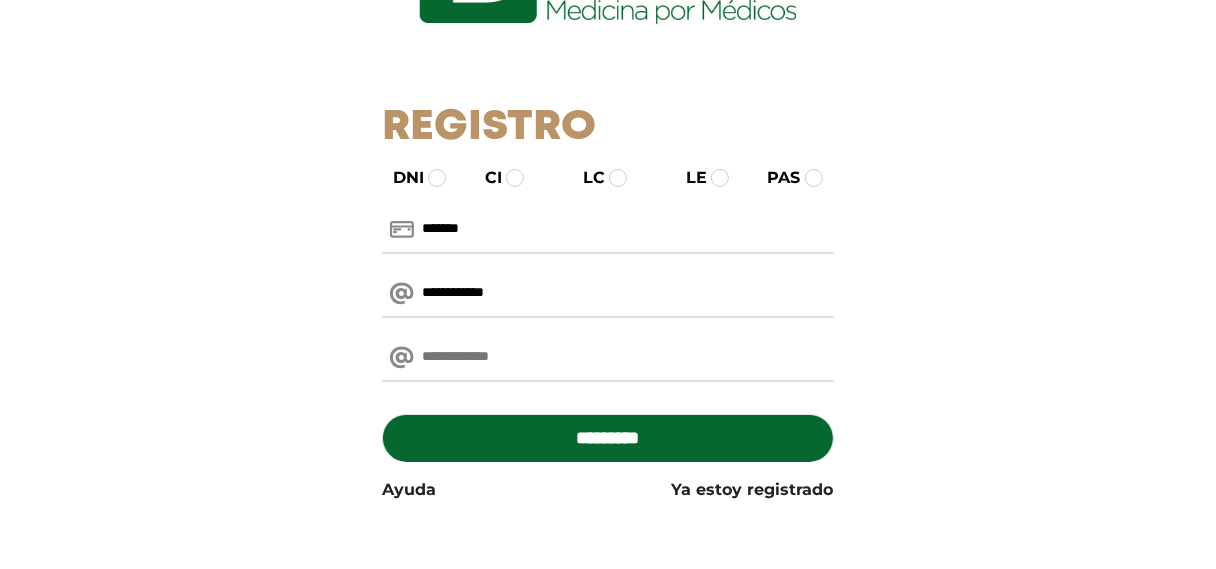 type on "**********" 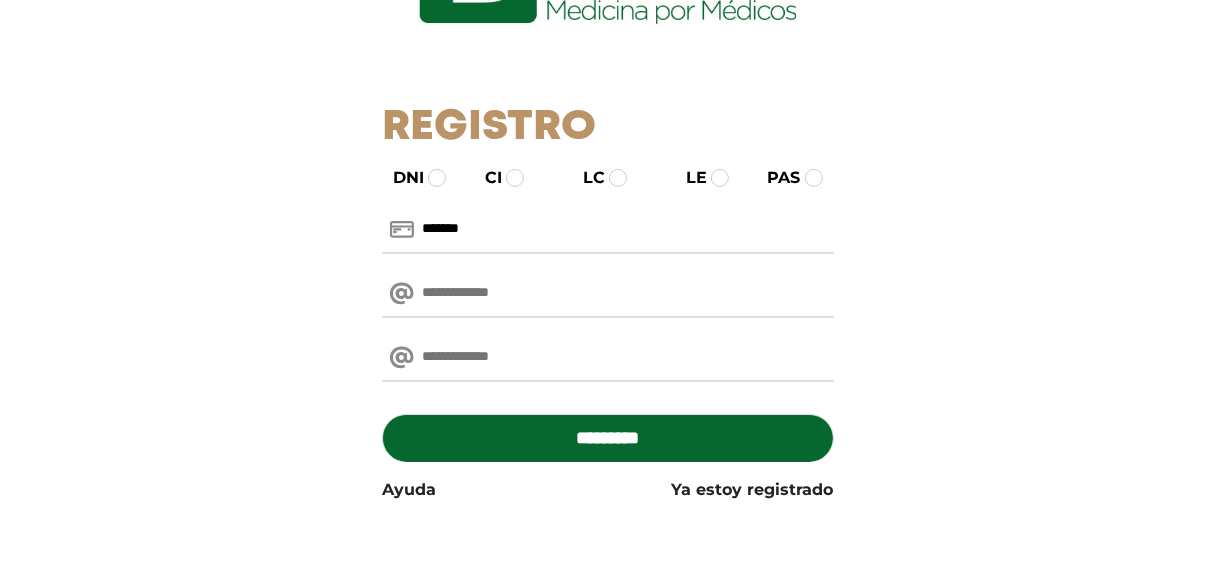 paste on "**********" 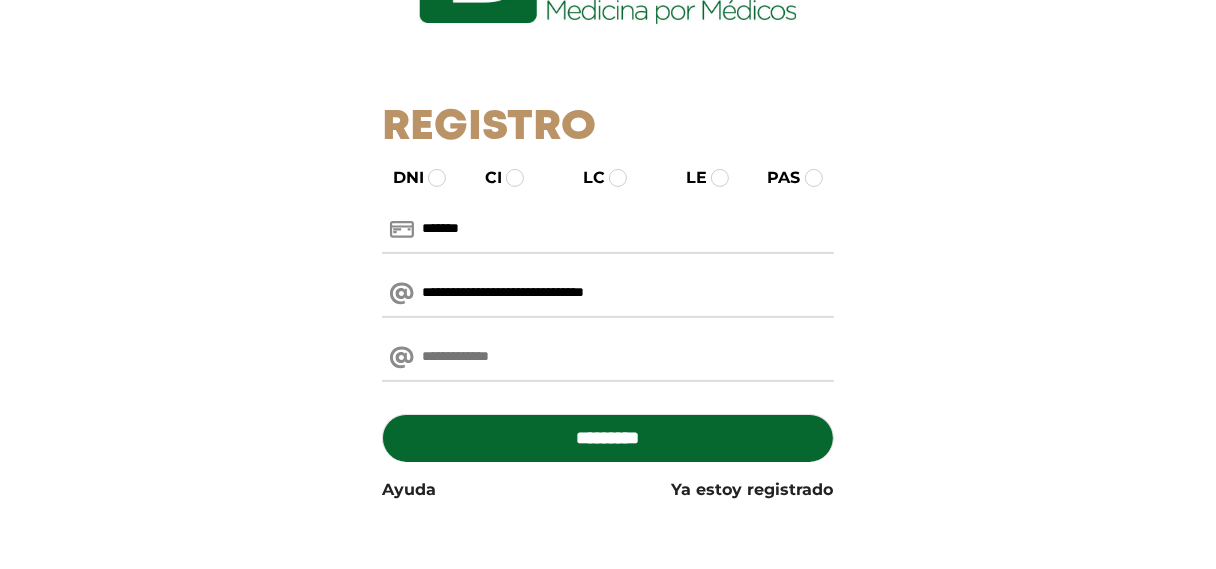 type on "**********" 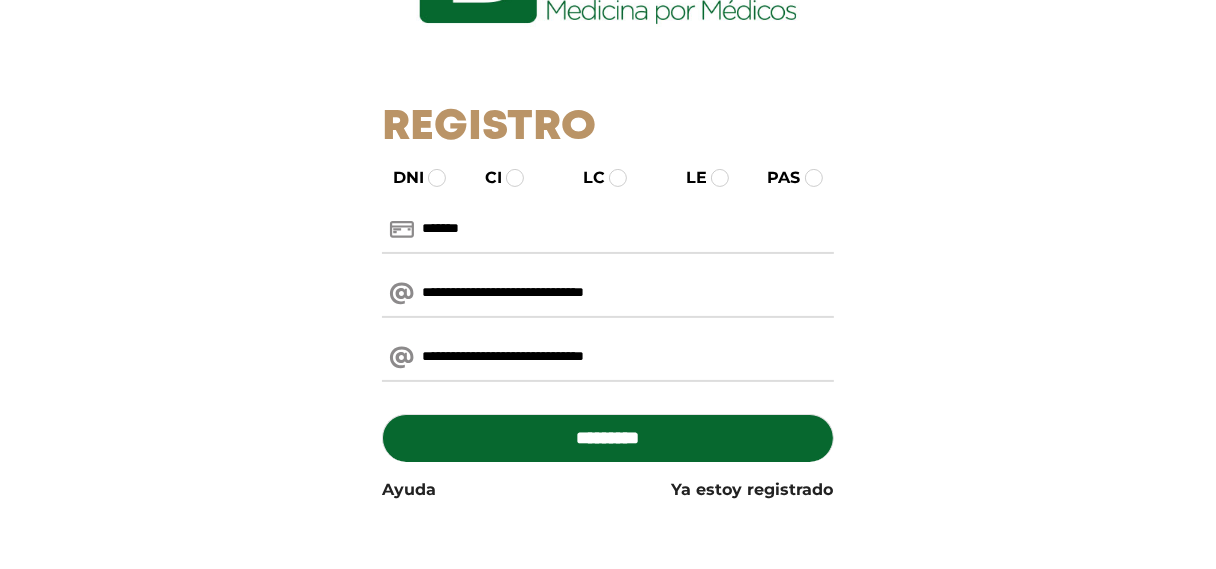 type on "**********" 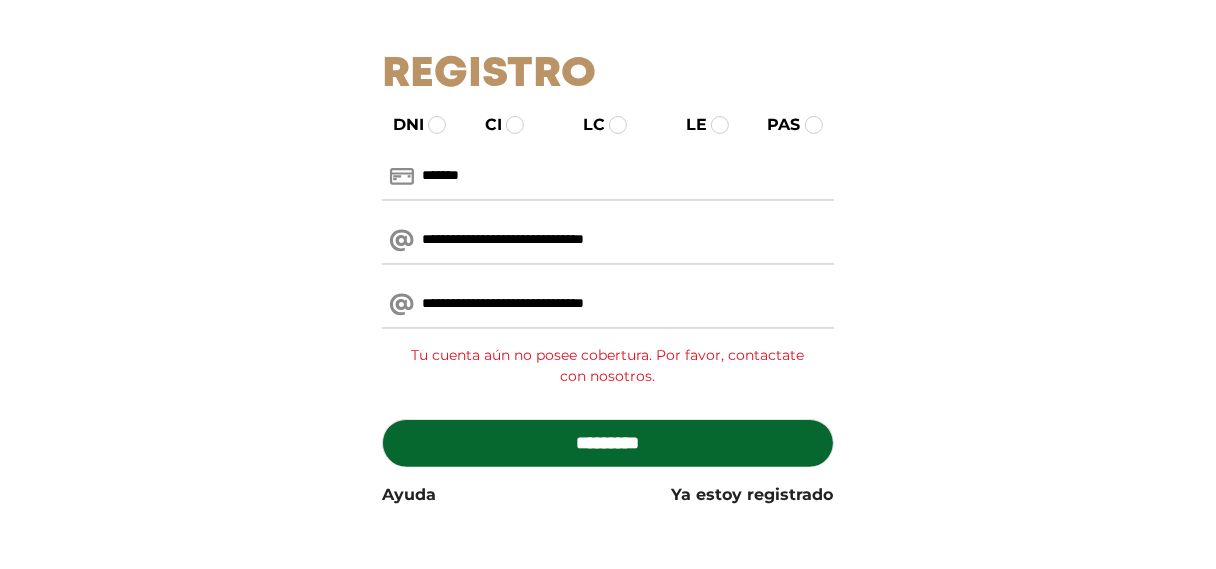 scroll, scrollTop: 246, scrollLeft: 0, axis: vertical 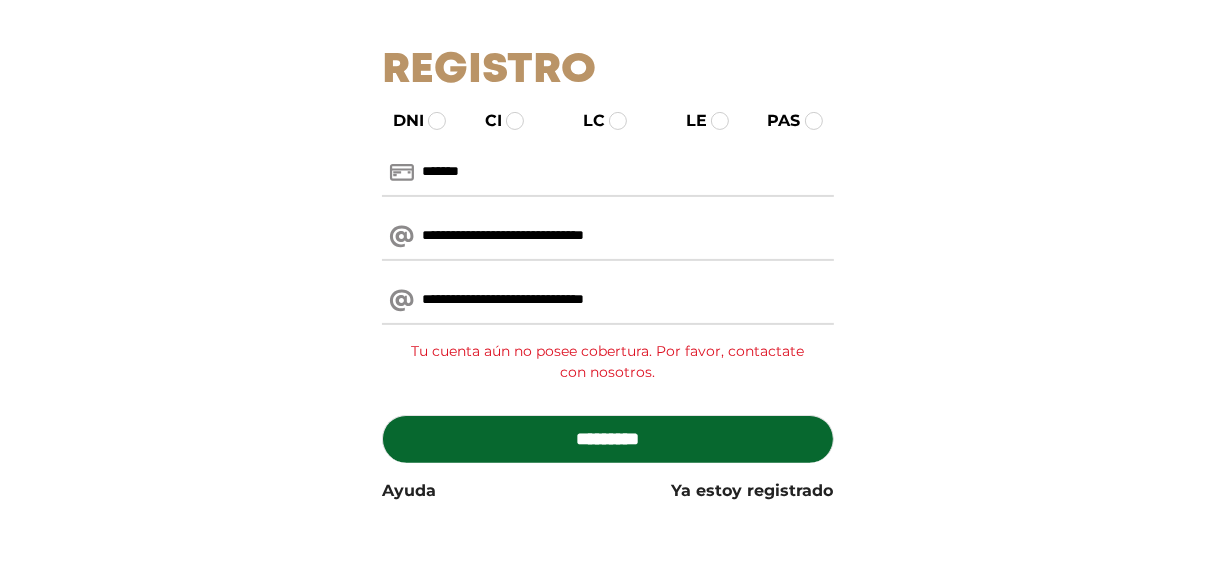 click on "*******" at bounding box center (607, 173) 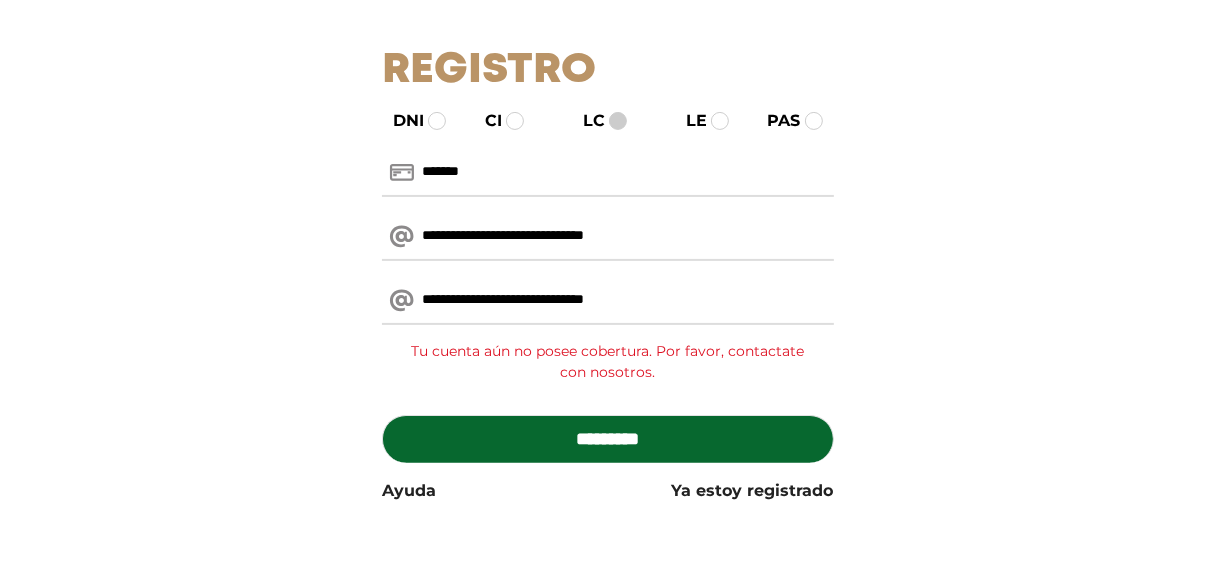 click at bounding box center [618, 121] 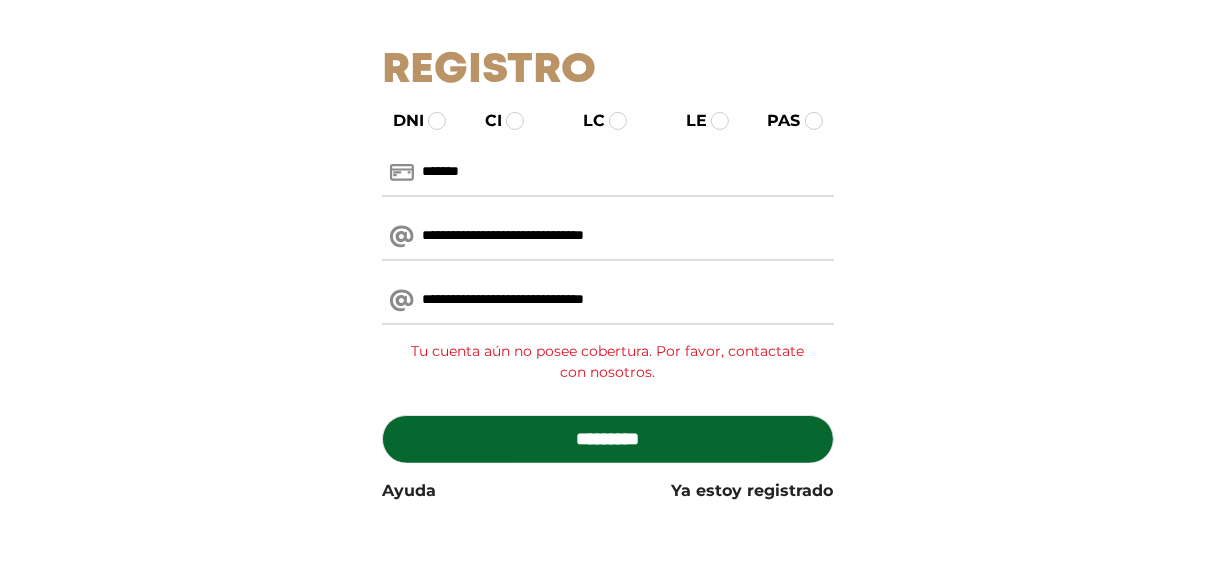 click on "DNI
CI
LC
LE
PAS" at bounding box center (607, 121) 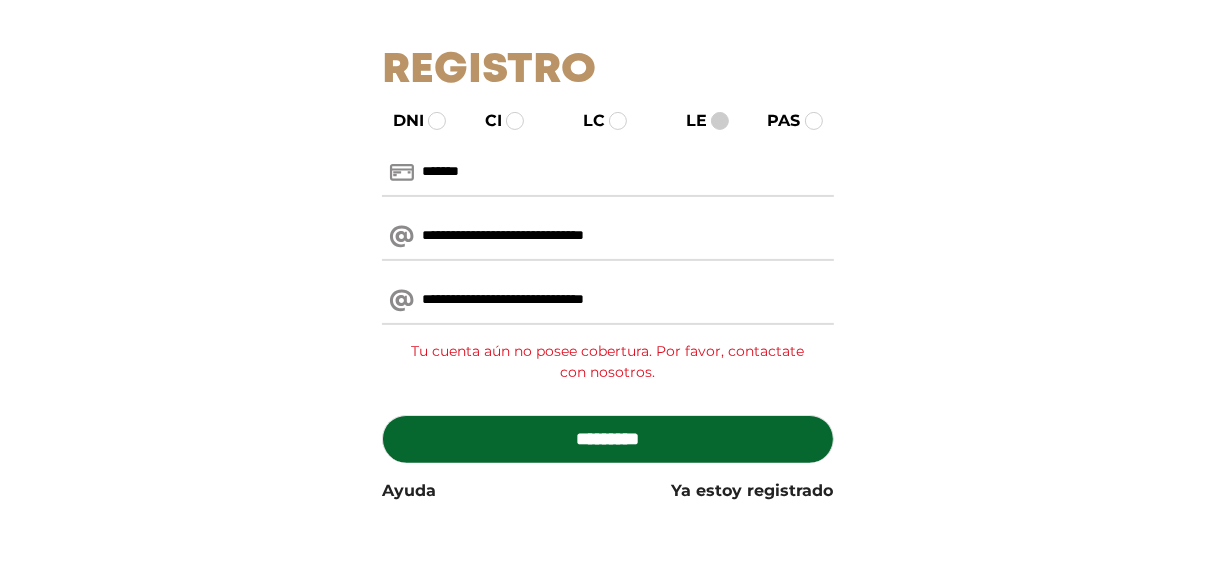 click at bounding box center (720, 121) 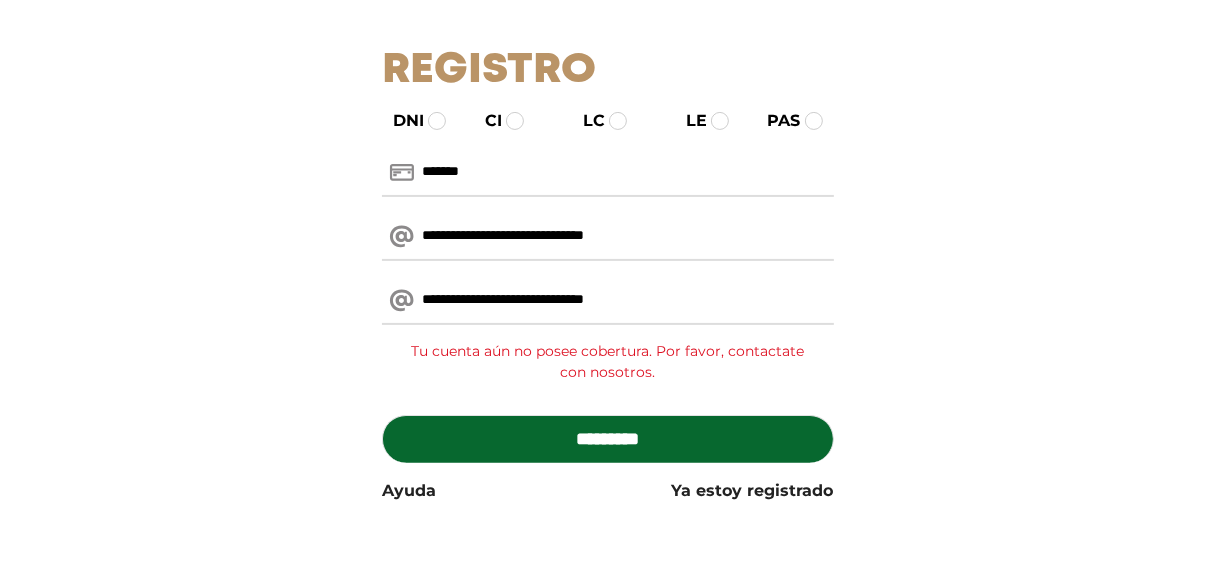 click on "*********" at bounding box center [607, 439] 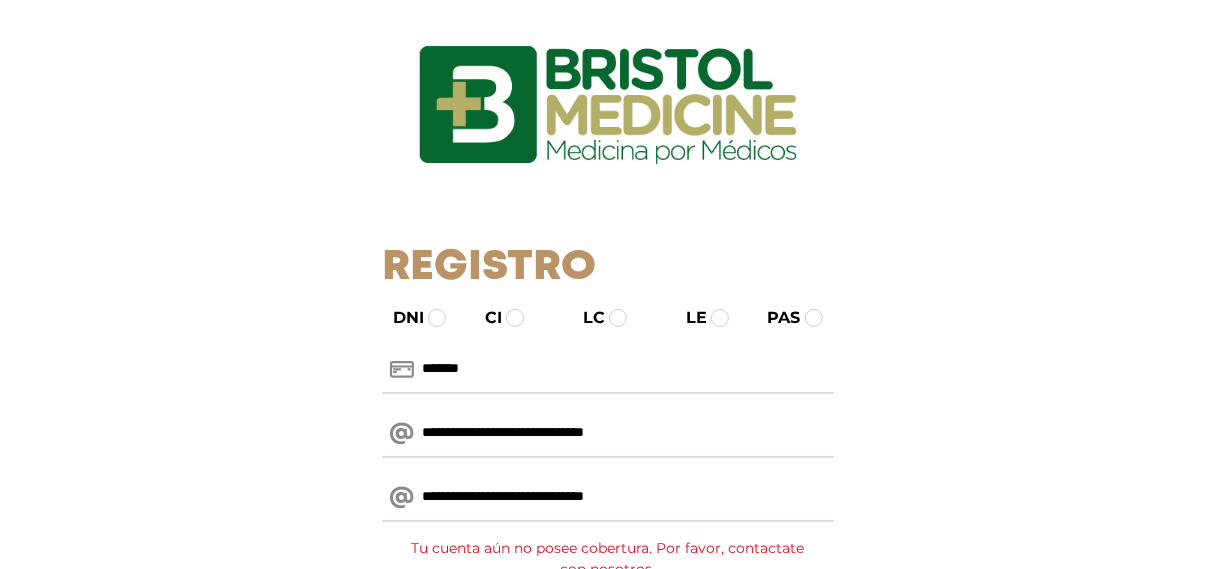 scroll, scrollTop: 46, scrollLeft: 0, axis: vertical 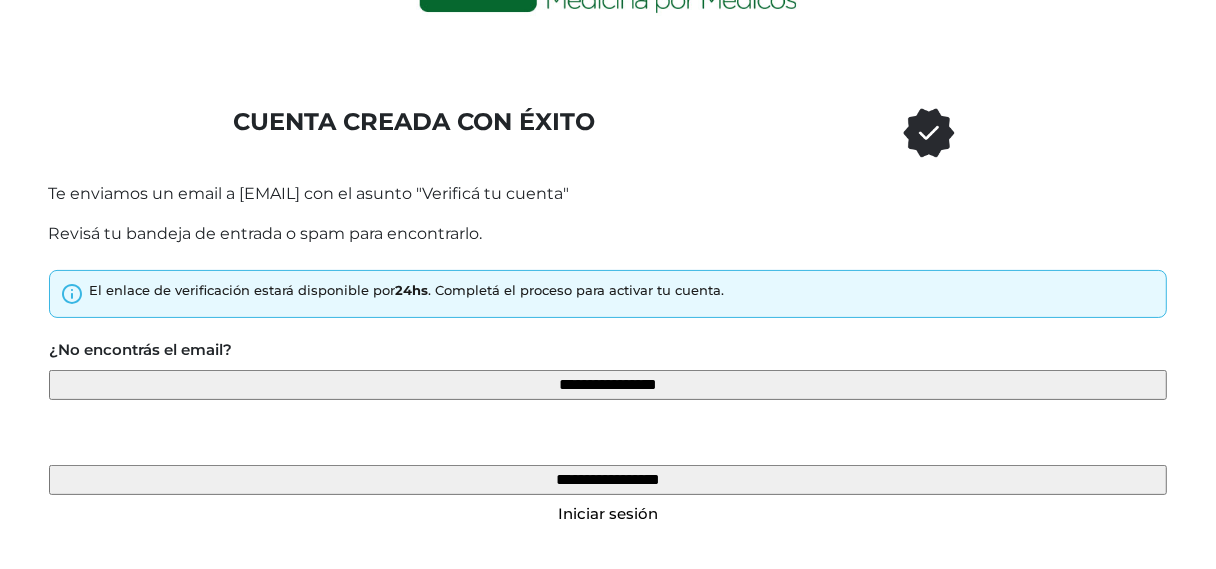 type on "**********" 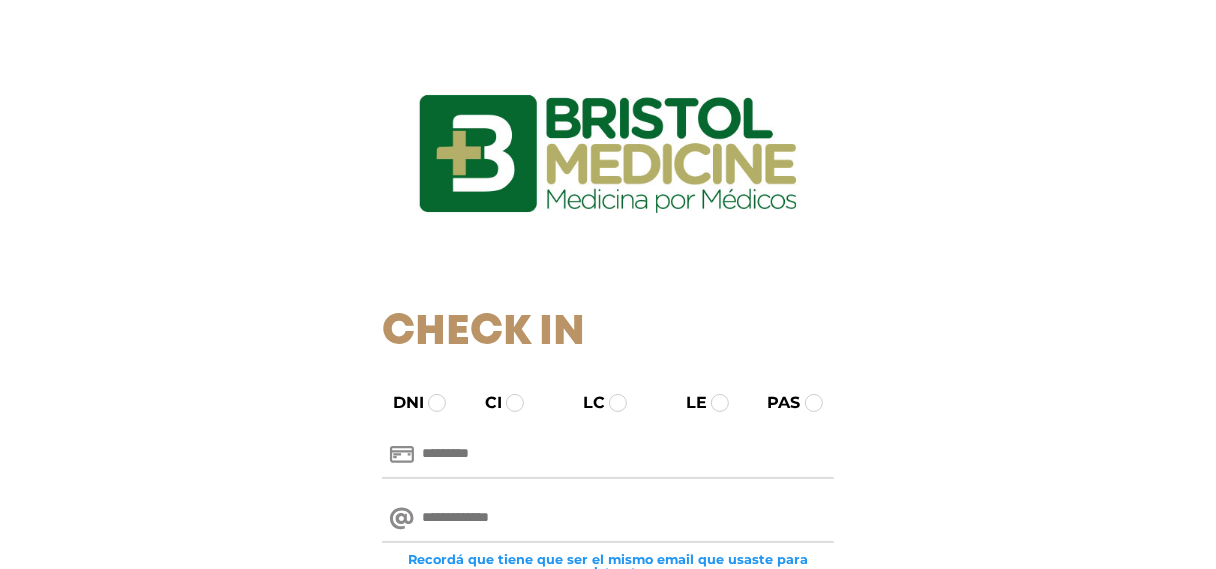 scroll, scrollTop: 200, scrollLeft: 0, axis: vertical 